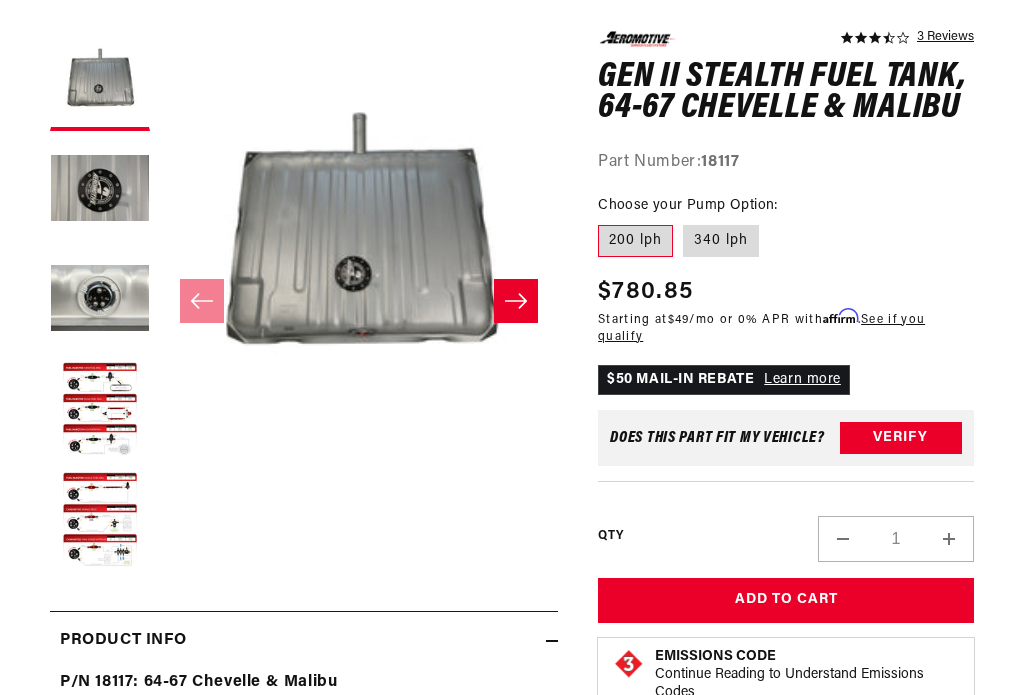 scroll, scrollTop: 247, scrollLeft: 0, axis: vertical 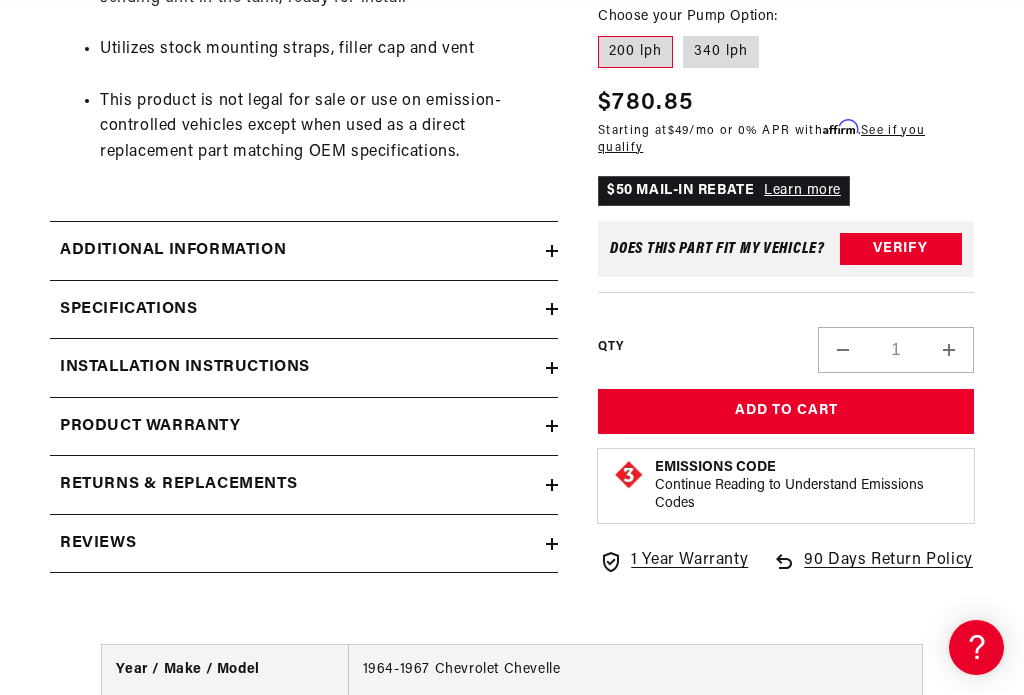 click on "Additional information" at bounding box center (298, 251) 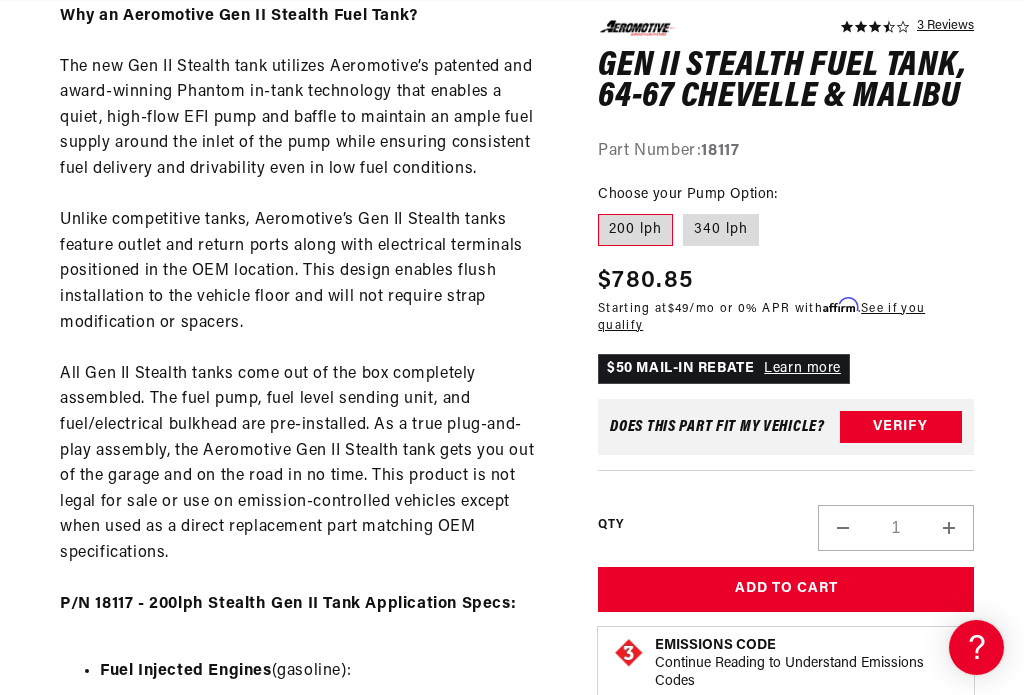 scroll, scrollTop: 0, scrollLeft: 0, axis: both 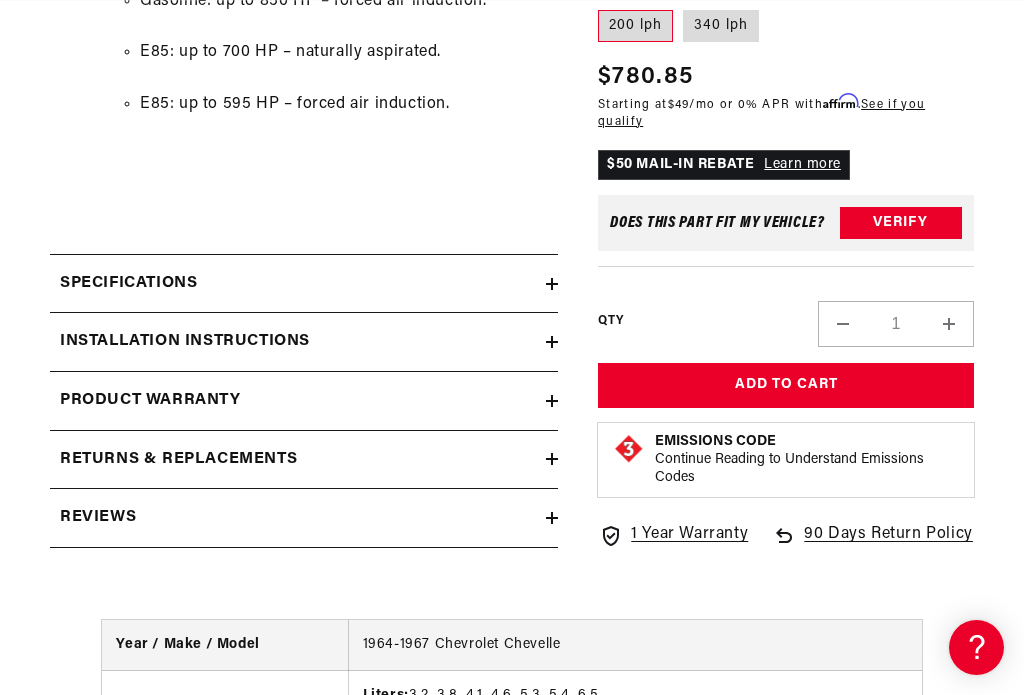 click on "Specifications" at bounding box center [298, 284] 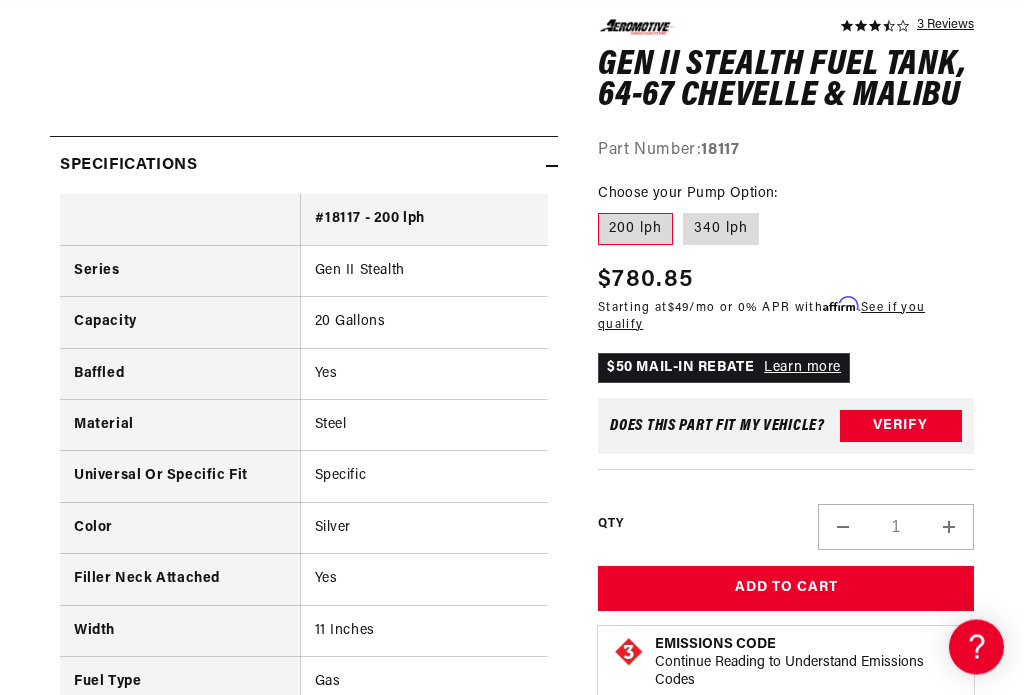 scroll, scrollTop: 3579, scrollLeft: 0, axis: vertical 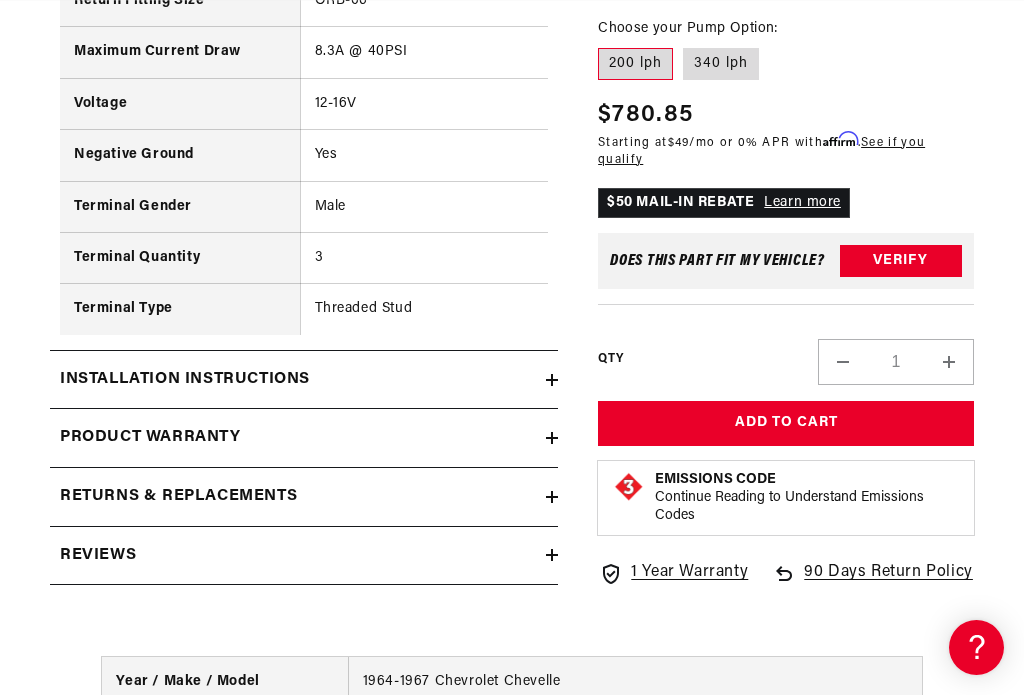 click on "Installation Instructions" at bounding box center [298, 380] 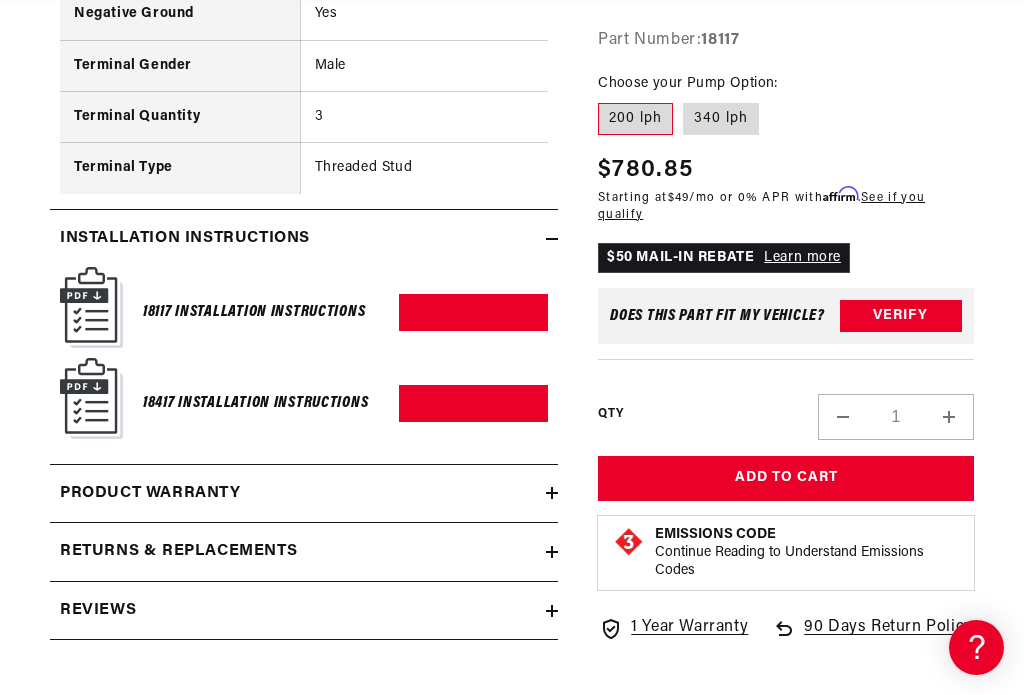 click on "18117 Installation Instructions" at bounding box center [254, 312] 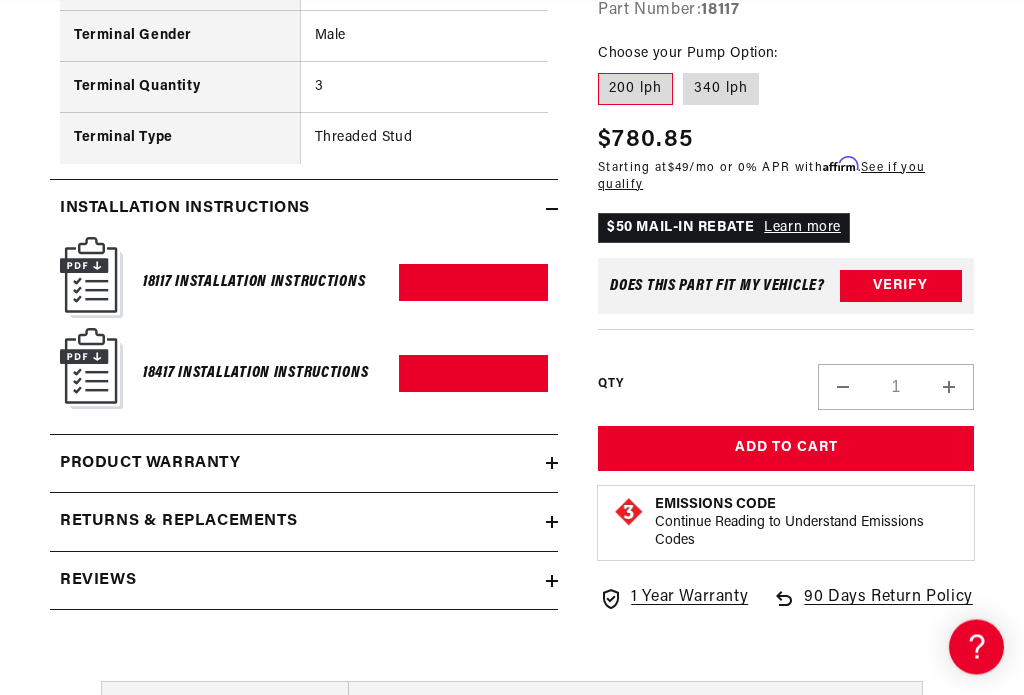 click on "Product warranty" at bounding box center [298, 465] 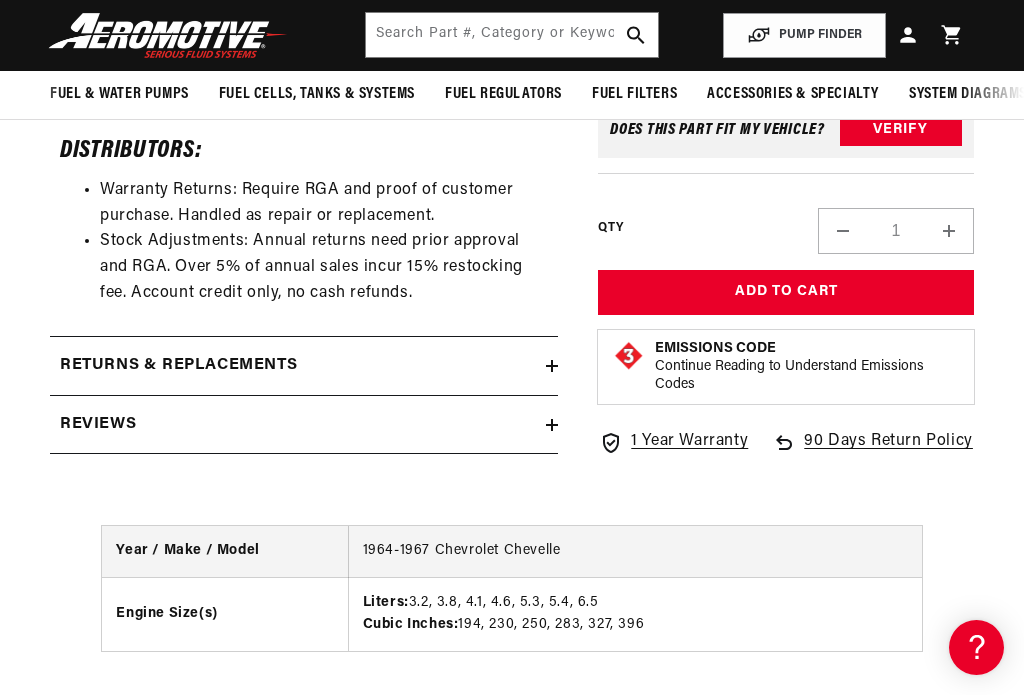 click on "Returns & replacements" at bounding box center [298, 366] 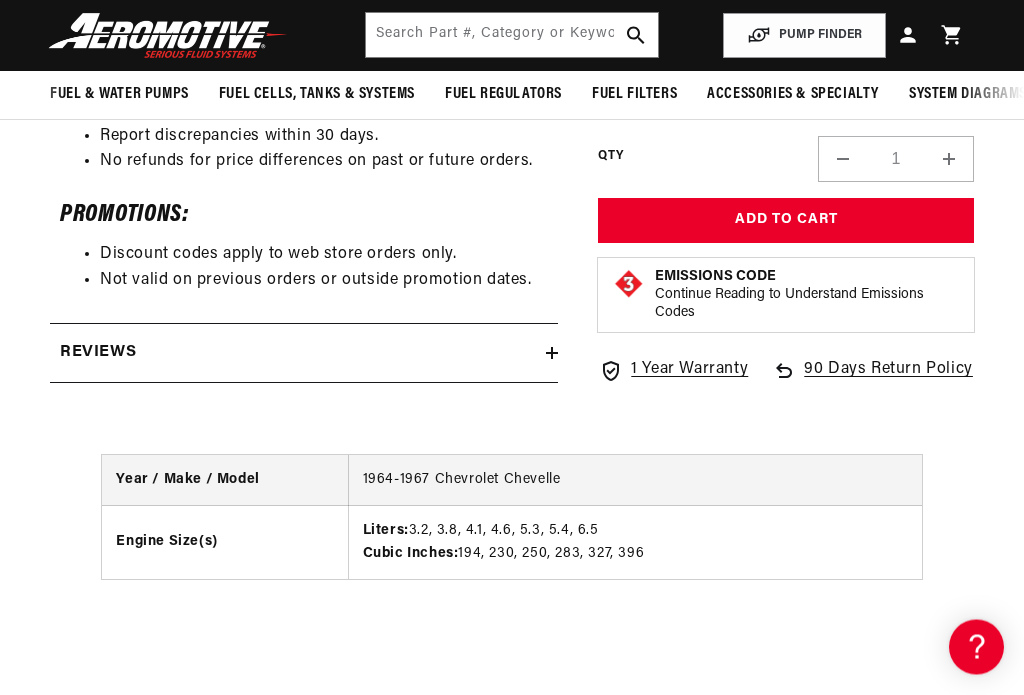 click on "Reviews" at bounding box center [298, 354] 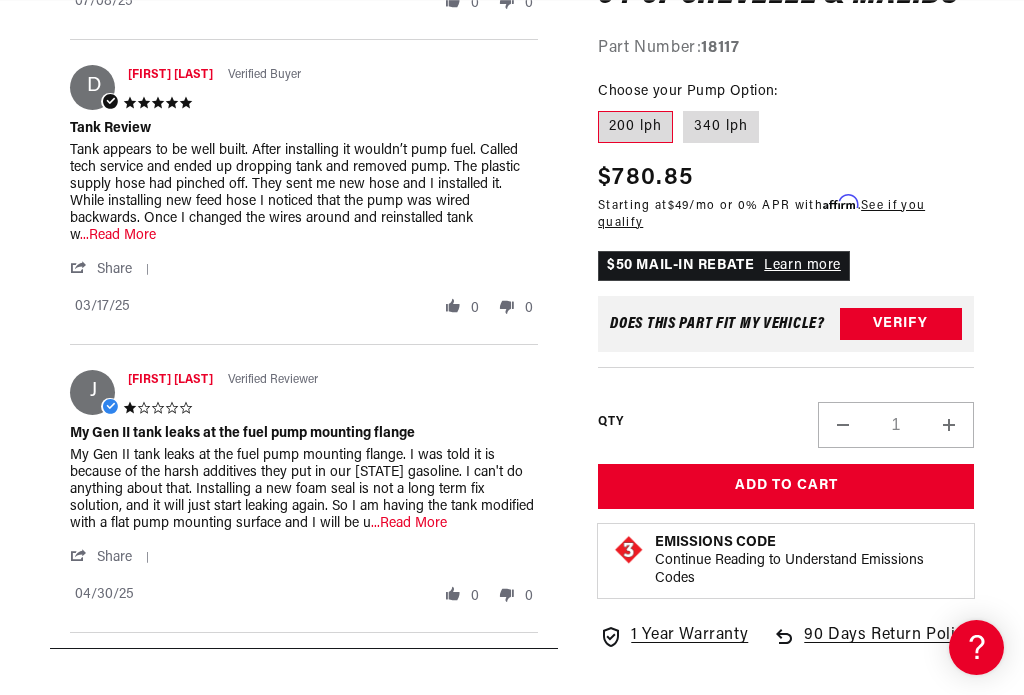 click on "...Read More" at bounding box center (118, 235) 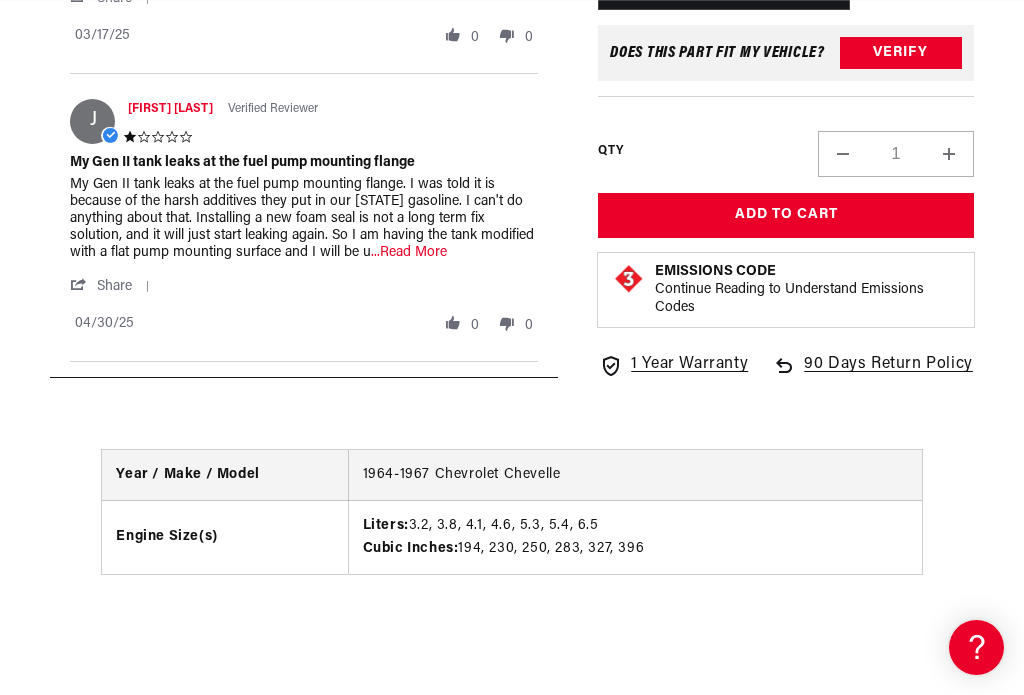 scroll, scrollTop: 0, scrollLeft: 0, axis: both 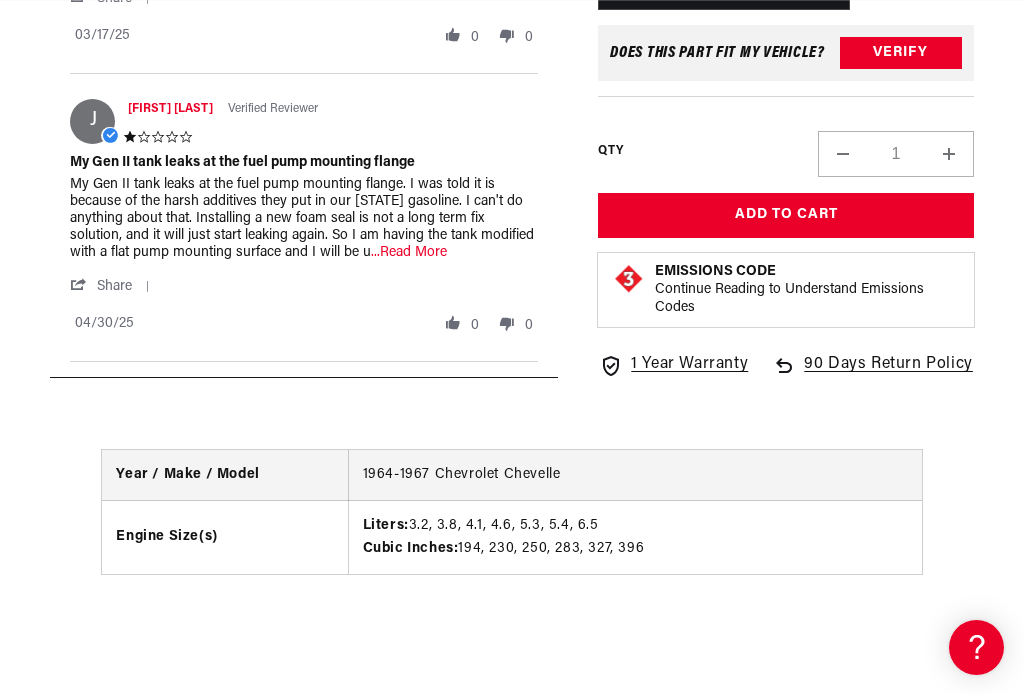 click on "...Read More" at bounding box center (409, 252) 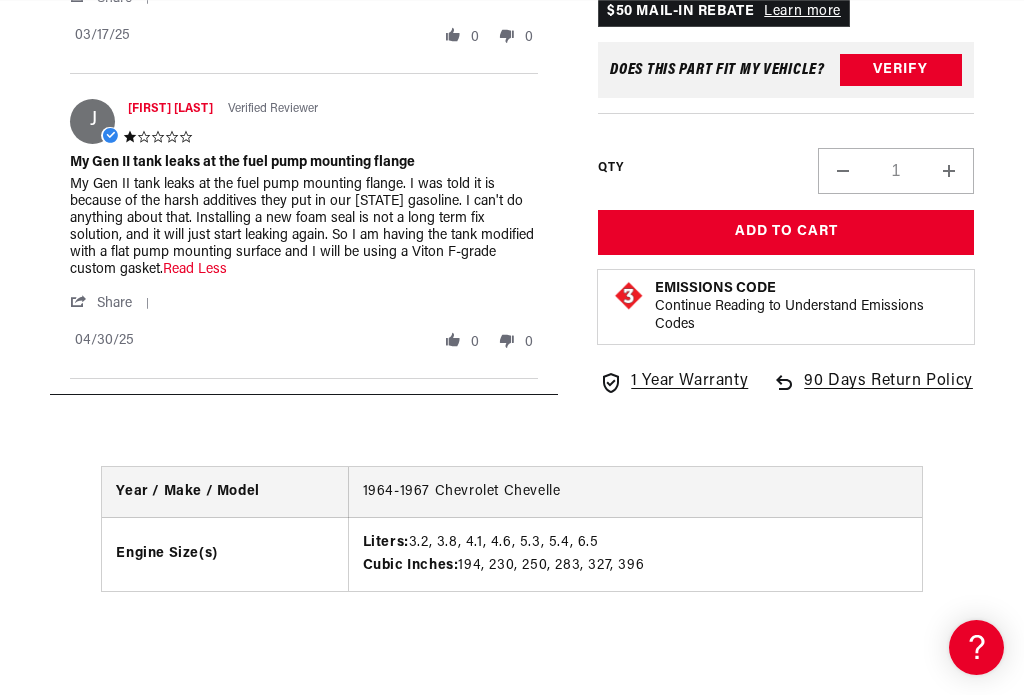 scroll, scrollTop: 0, scrollLeft: 791, axis: horizontal 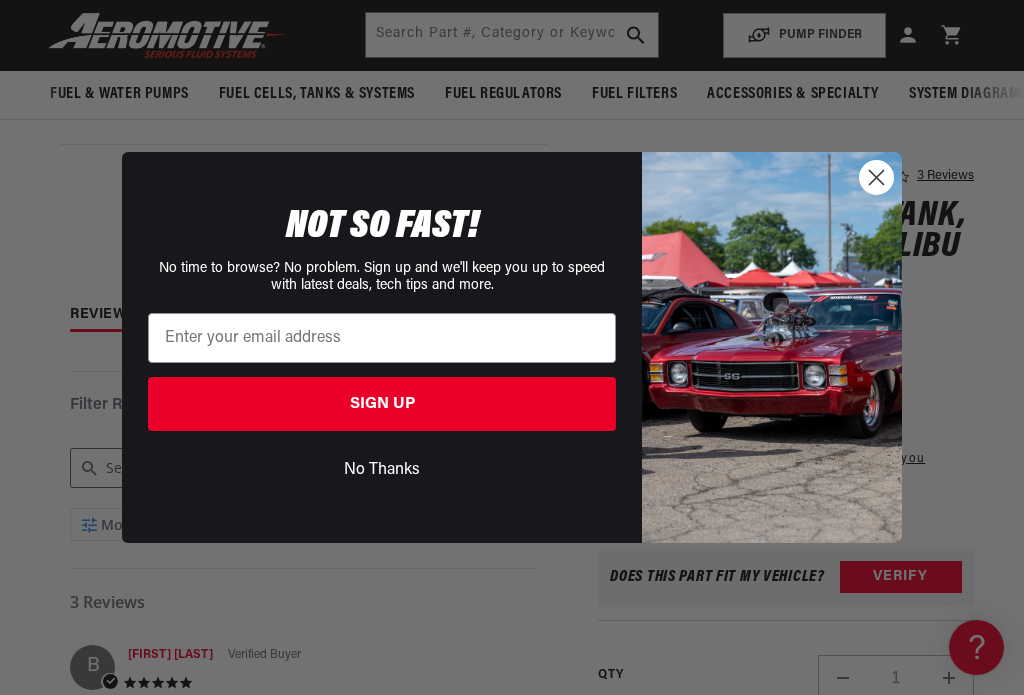 click 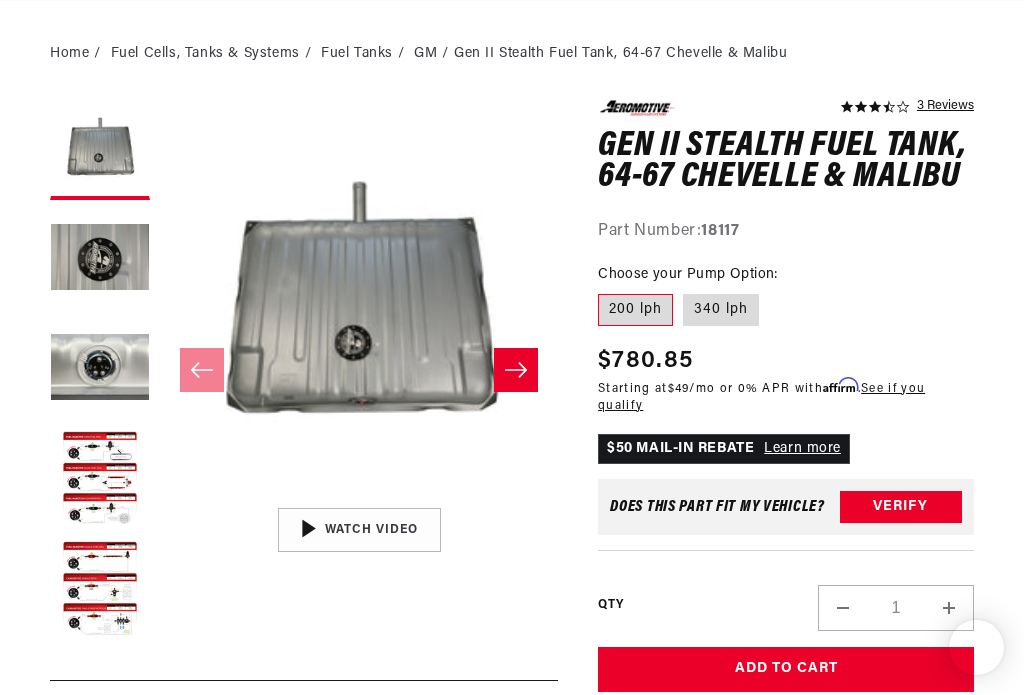 scroll, scrollTop: 221, scrollLeft: 0, axis: vertical 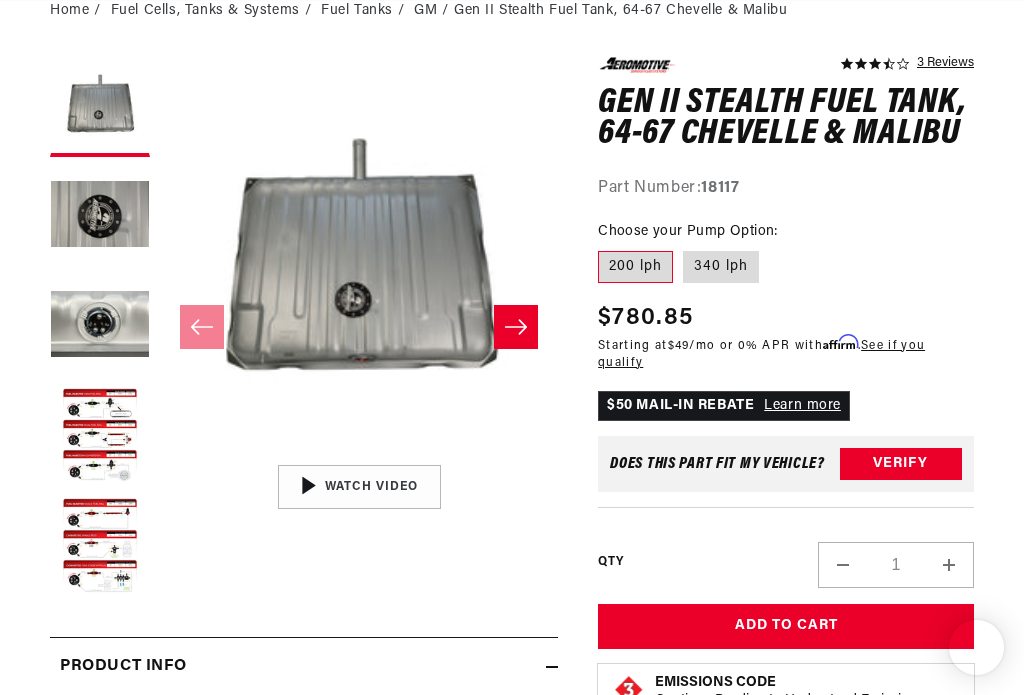 click on "340 lph" at bounding box center [721, 267] 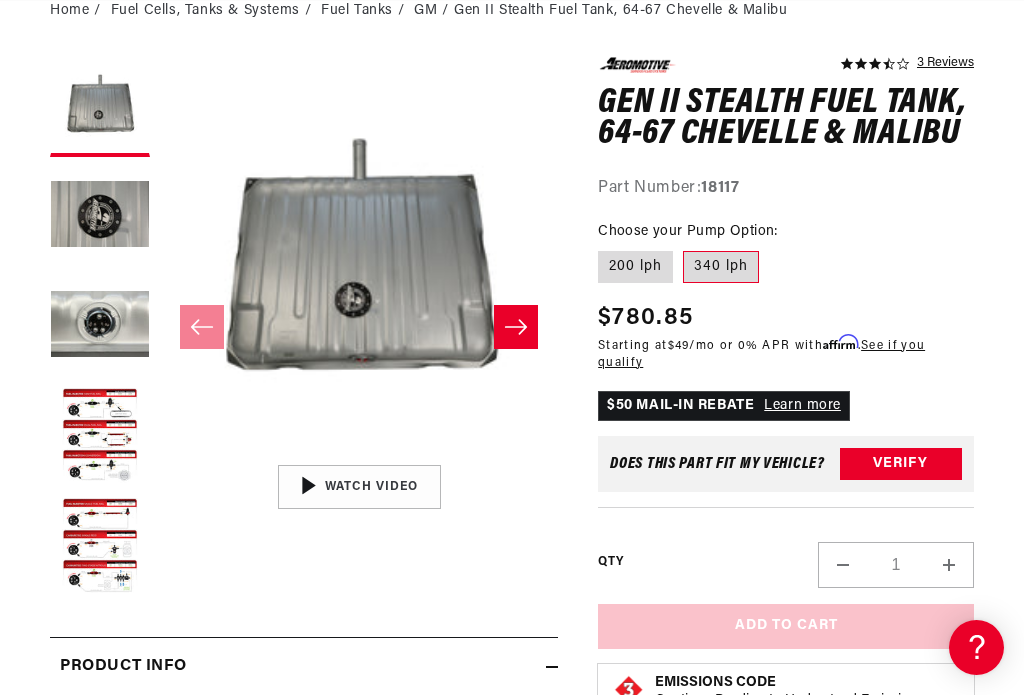 scroll, scrollTop: 0, scrollLeft: 0, axis: both 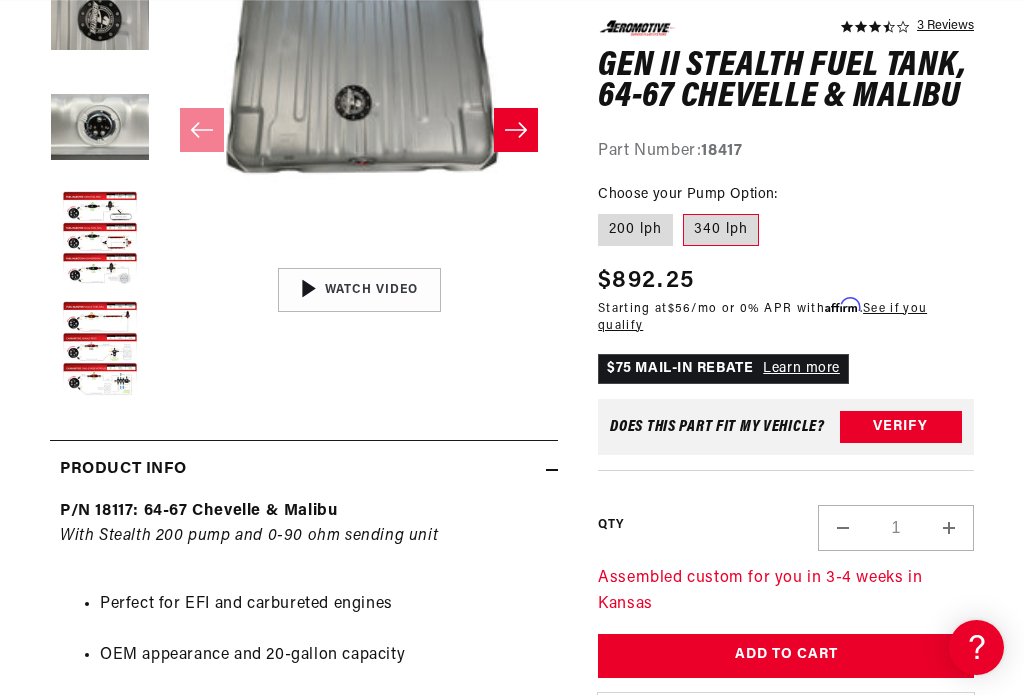 click on "01:47" at bounding box center [359, 290] 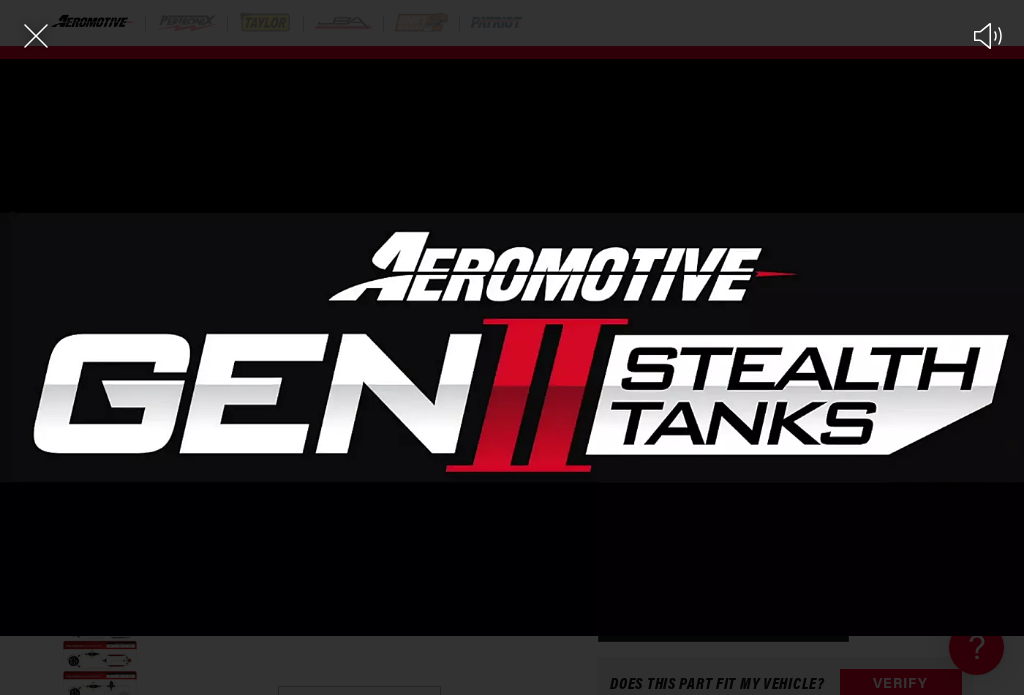 scroll, scrollTop: 0, scrollLeft: 0, axis: both 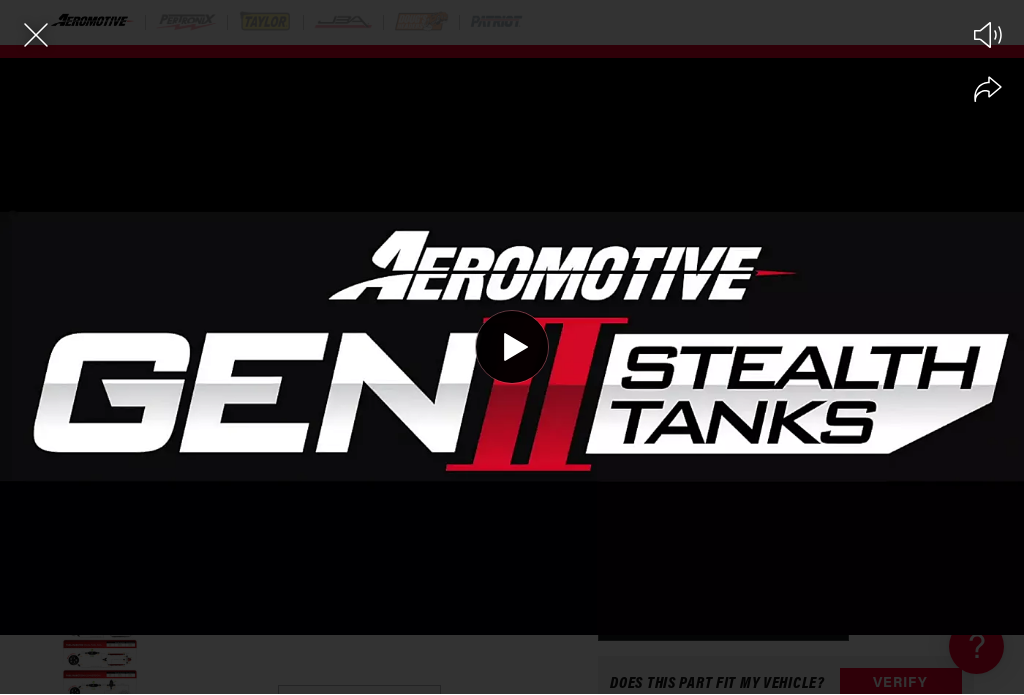 click 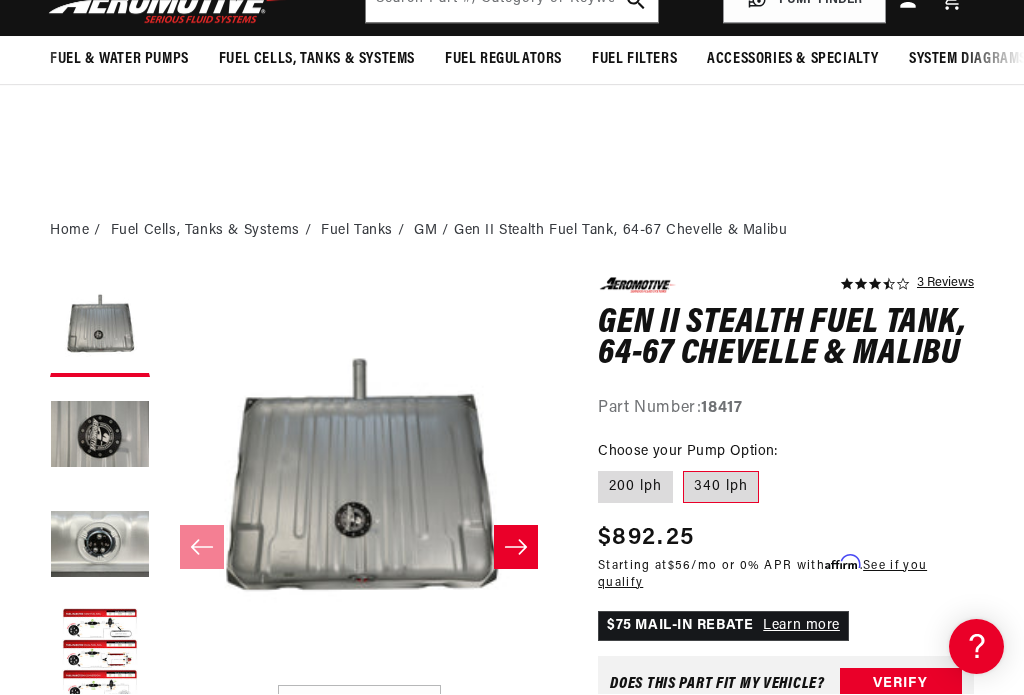 scroll, scrollTop: 418, scrollLeft: 0, axis: vertical 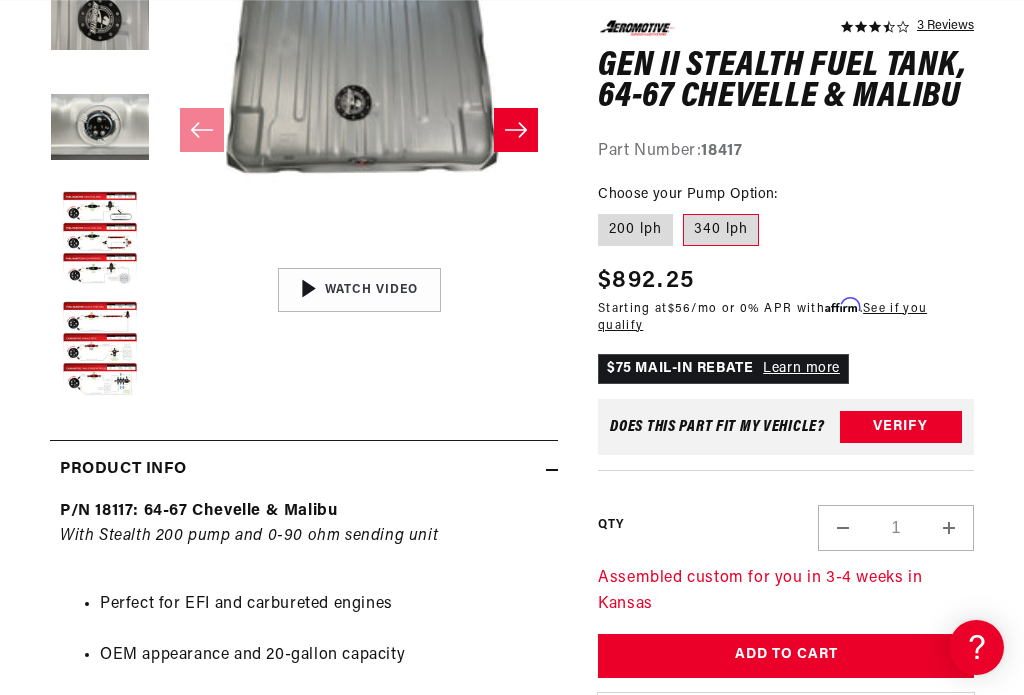 click on "200 lph" at bounding box center [635, 230] 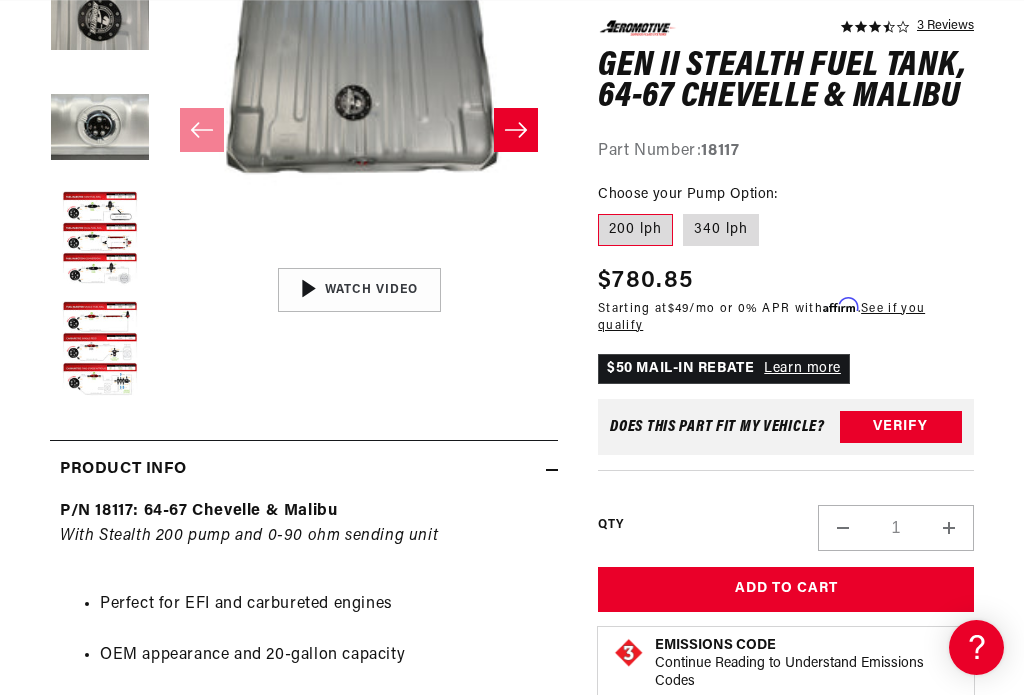 scroll, scrollTop: 0, scrollLeft: 791, axis: horizontal 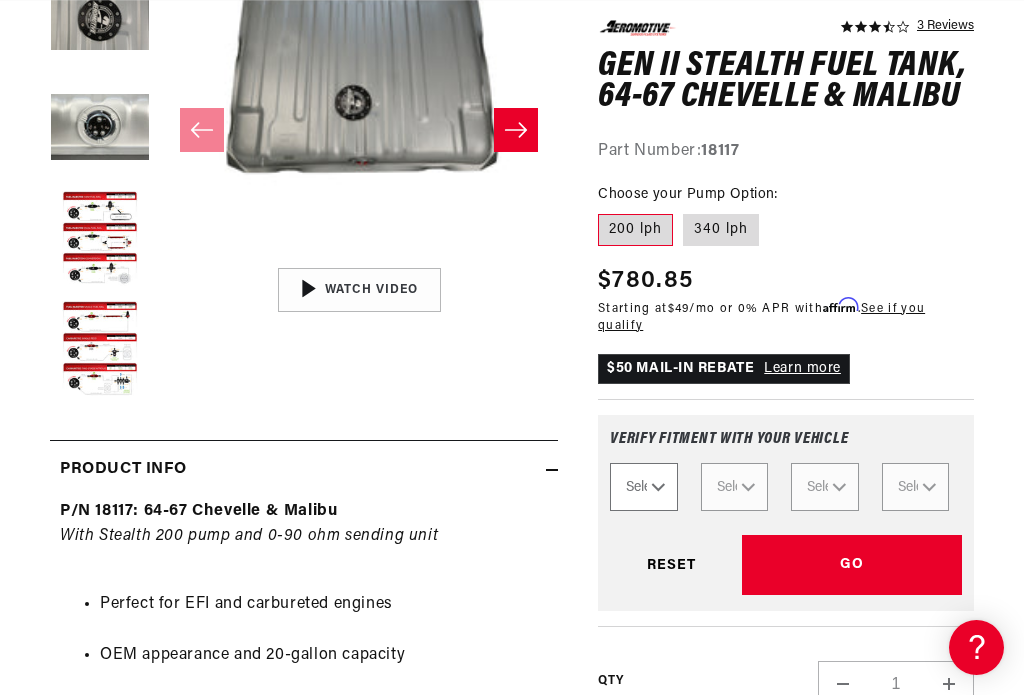click on "GO
Reset" at bounding box center (786, 565) 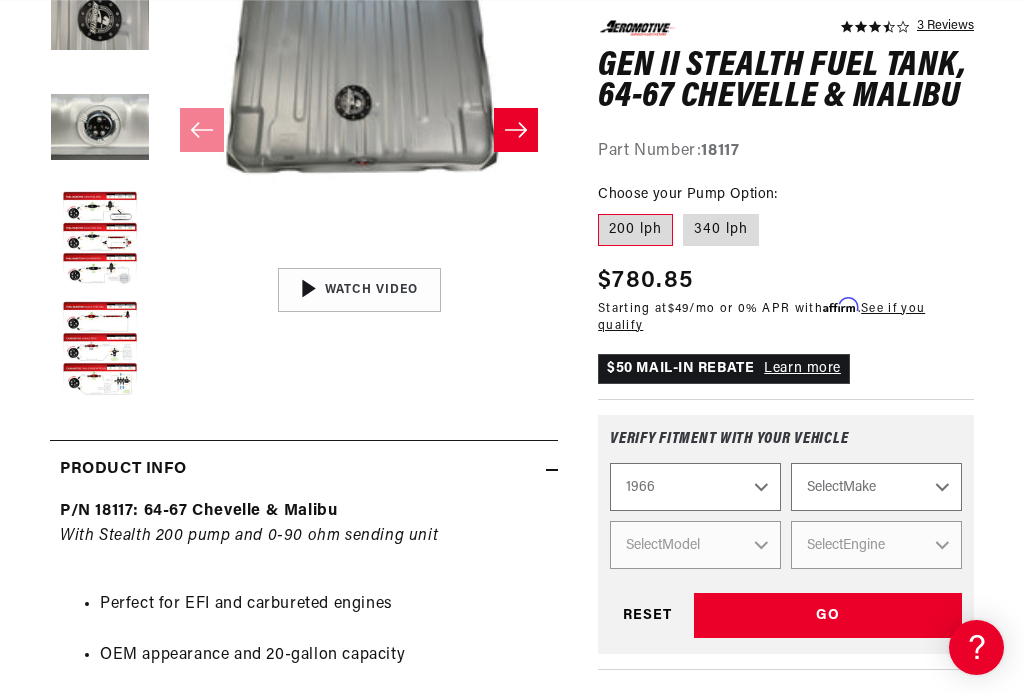 click on "Select  Make
Buick
Chevrolet
Dodge
Ford
Oldsmobile
Pontiac" at bounding box center (876, 487) 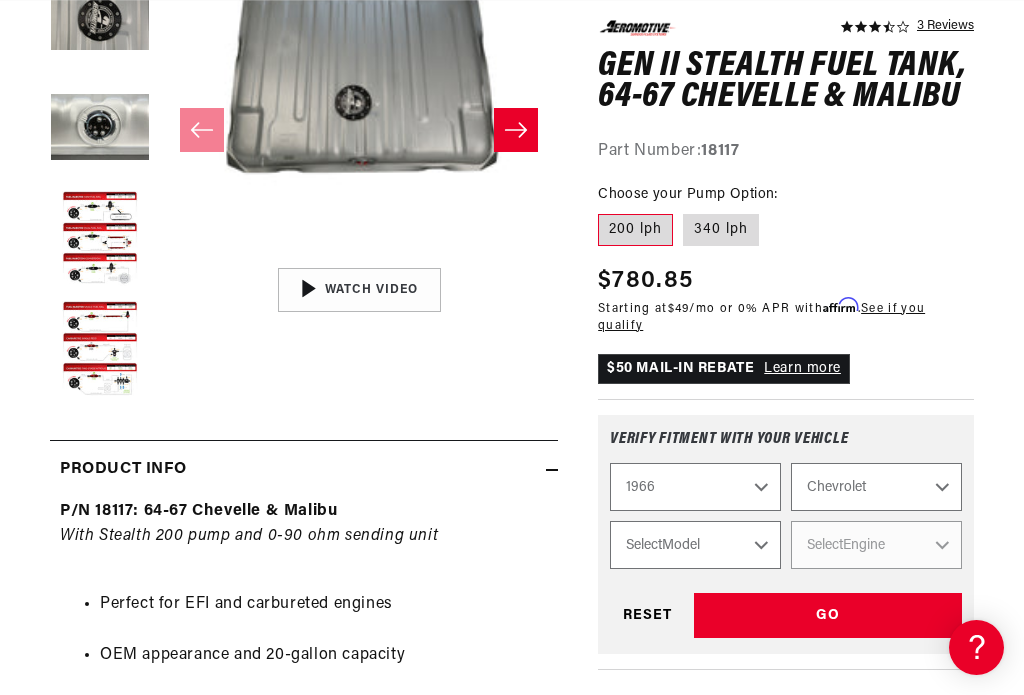 click on "Select  Model
Chevelle
Chevy II
Impala
Malibu" at bounding box center (695, 545) 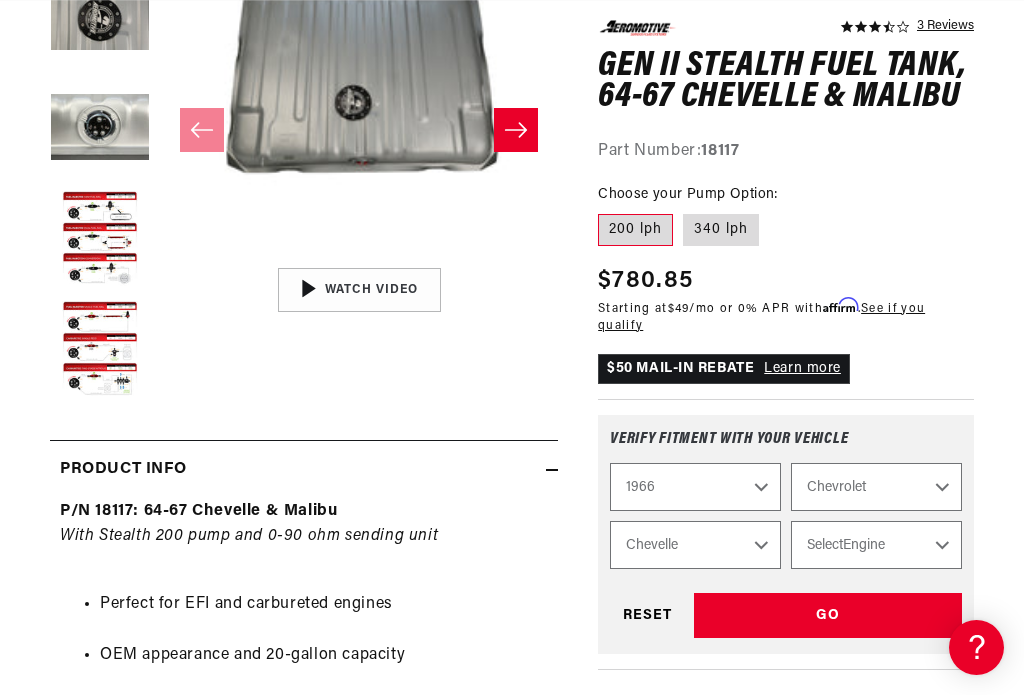scroll, scrollTop: 0, scrollLeft: 791, axis: horizontal 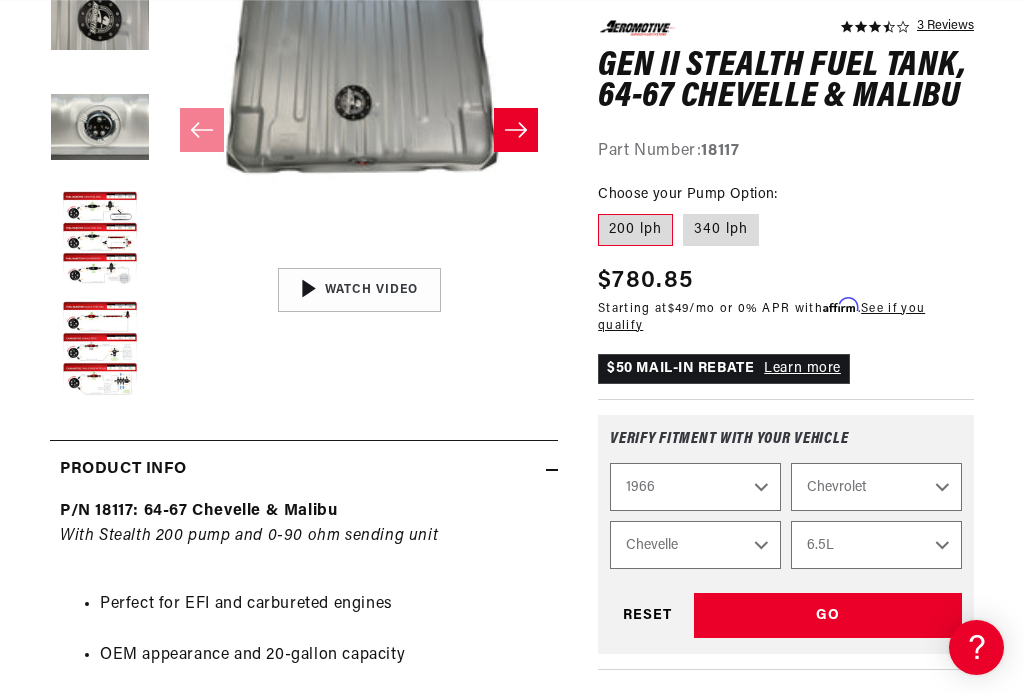 select 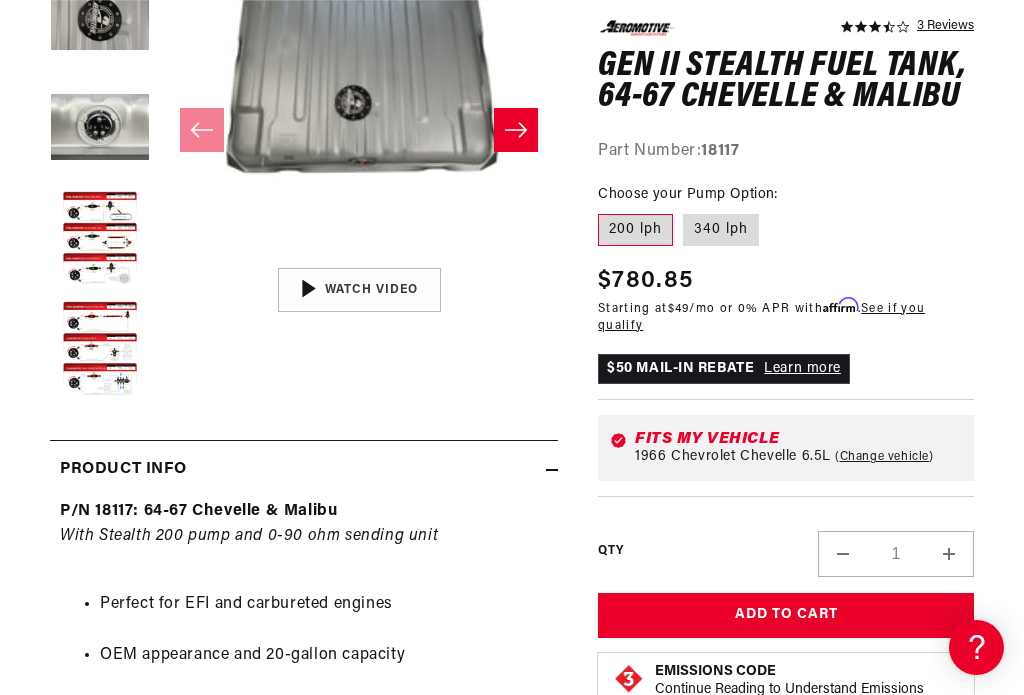scroll, scrollTop: 0, scrollLeft: 791, axis: horizontal 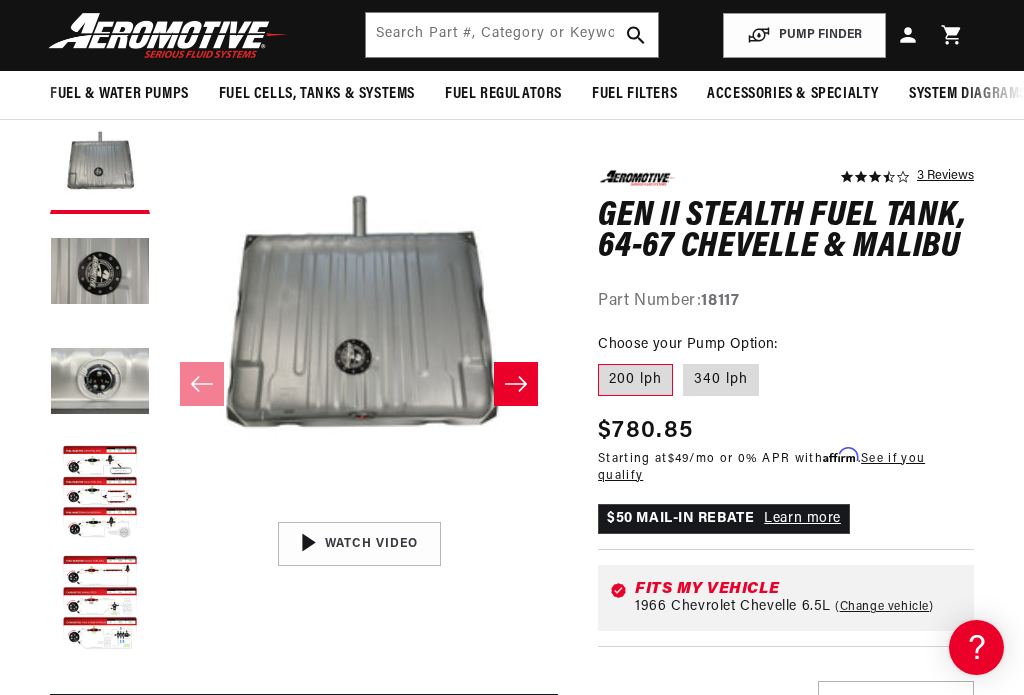 click on "Open media 1 in modal" at bounding box center [160, 512] 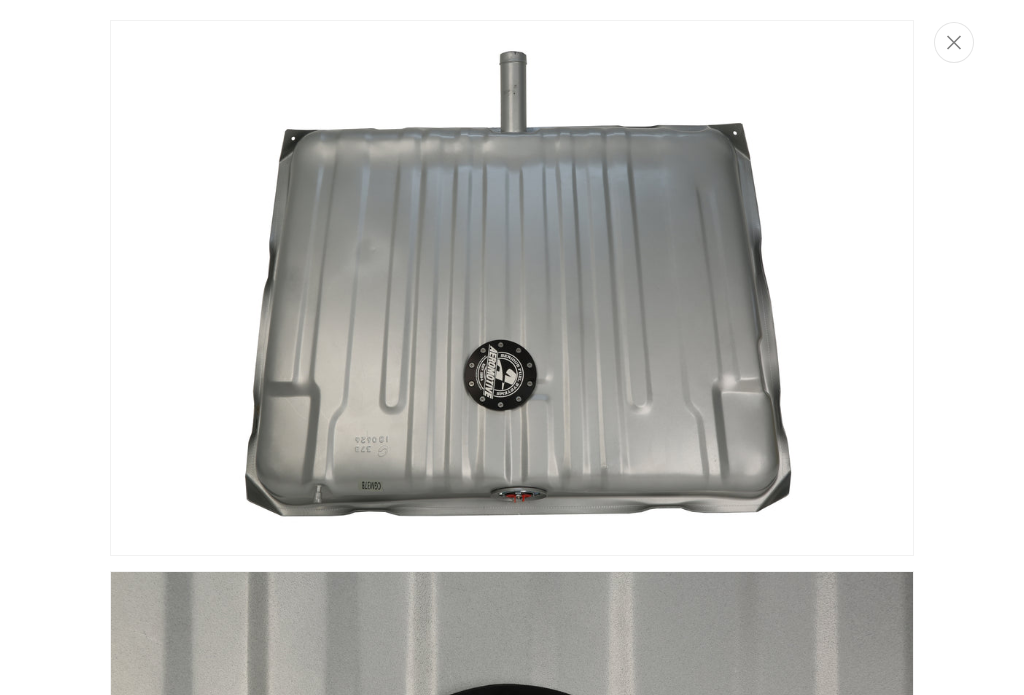 scroll, scrollTop: 0, scrollLeft: 0, axis: both 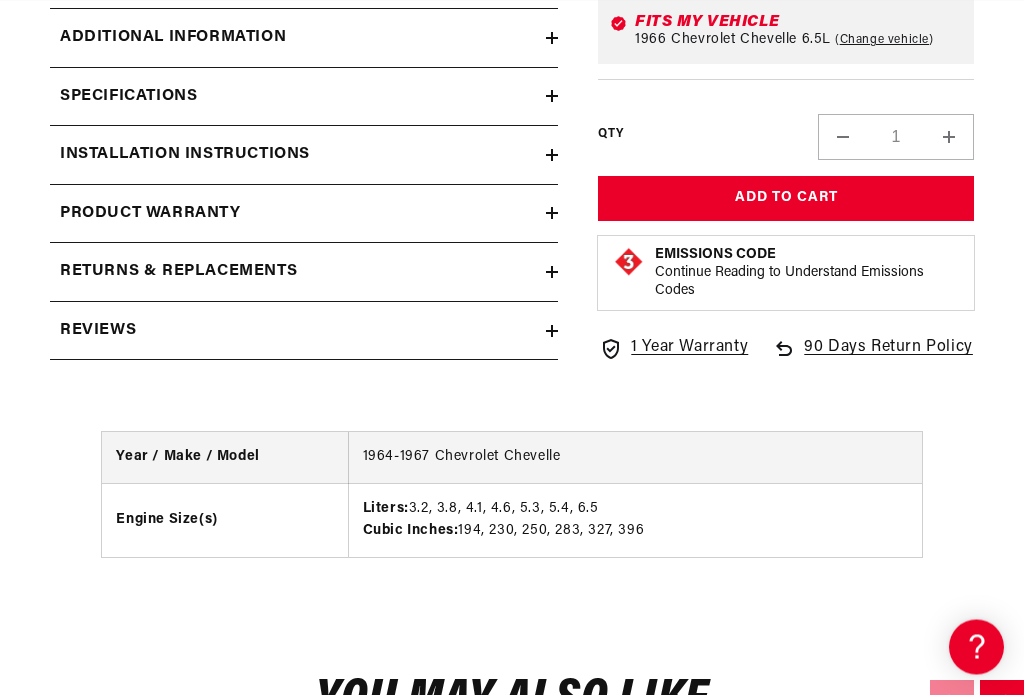 click on "Reviews" at bounding box center [298, 332] 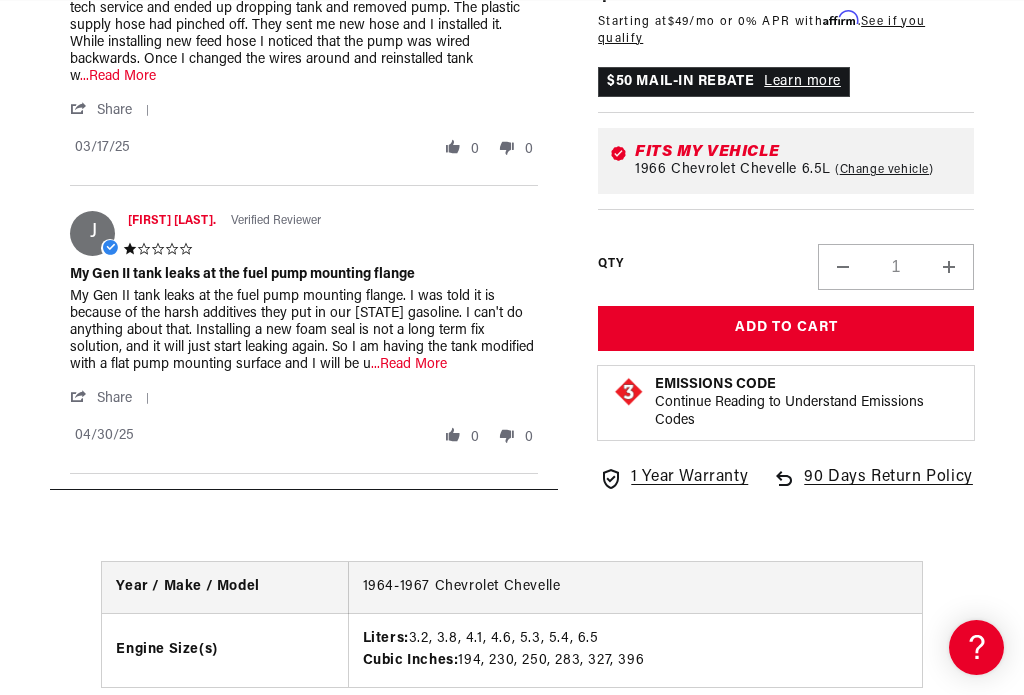 click on "...Read More" at bounding box center [409, 364] 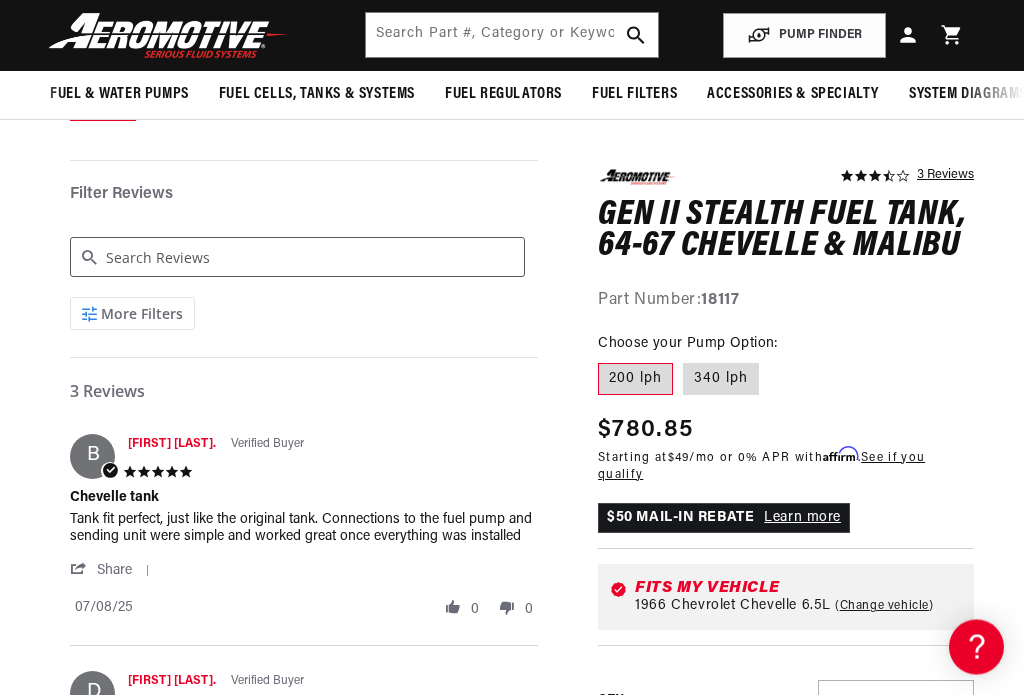 scroll, scrollTop: 2058, scrollLeft: 0, axis: vertical 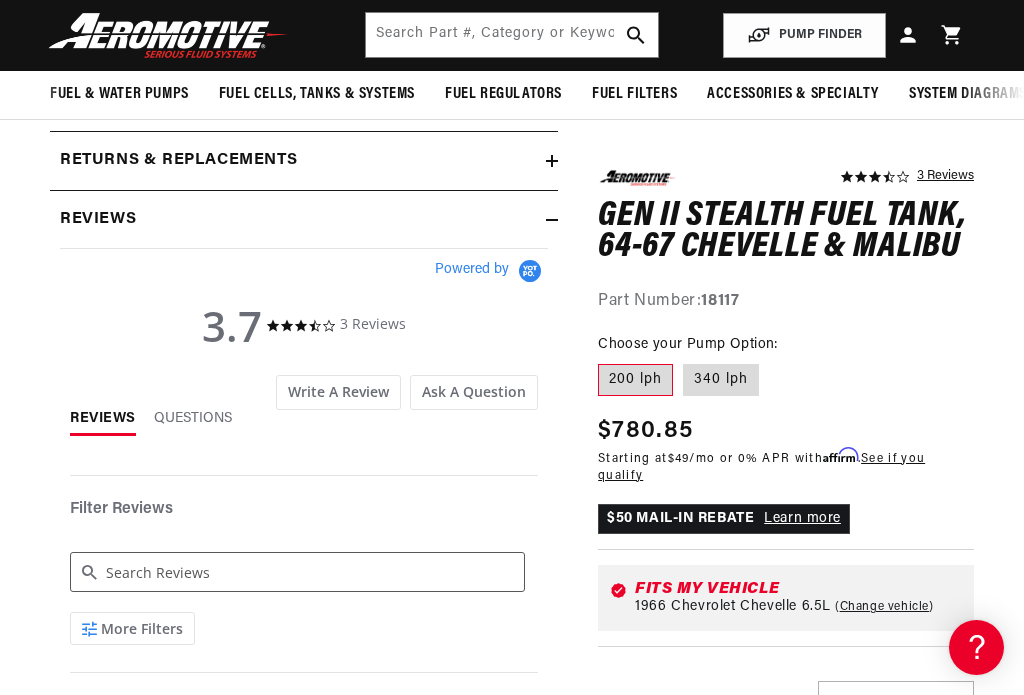 click on "Search Reviews" at bounding box center [297, 572] 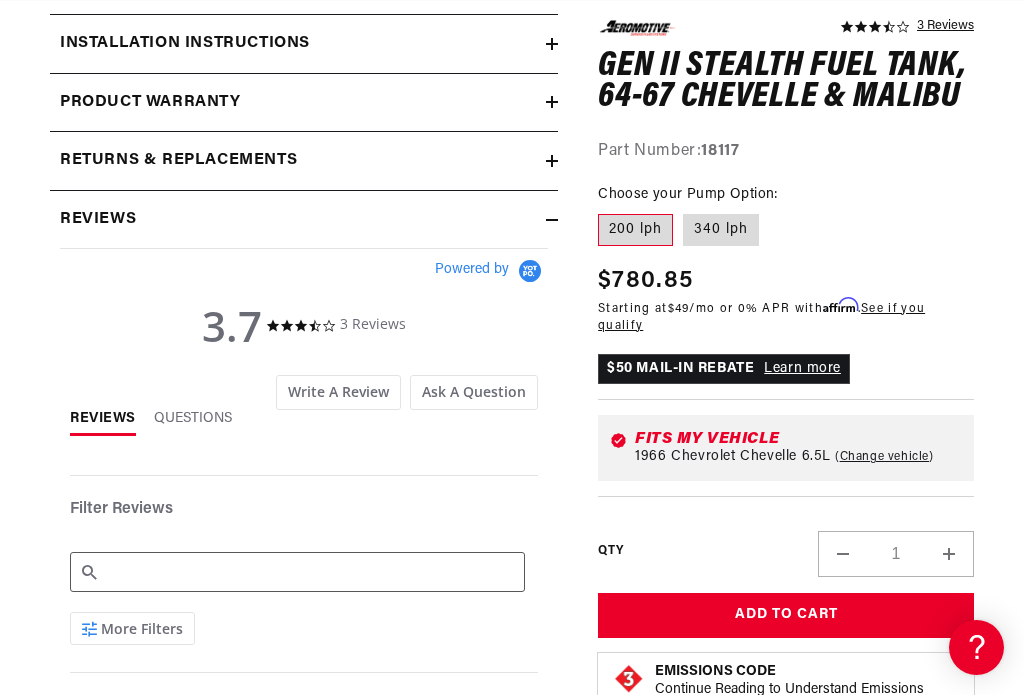 scroll, scrollTop: 1757, scrollLeft: 0, axis: vertical 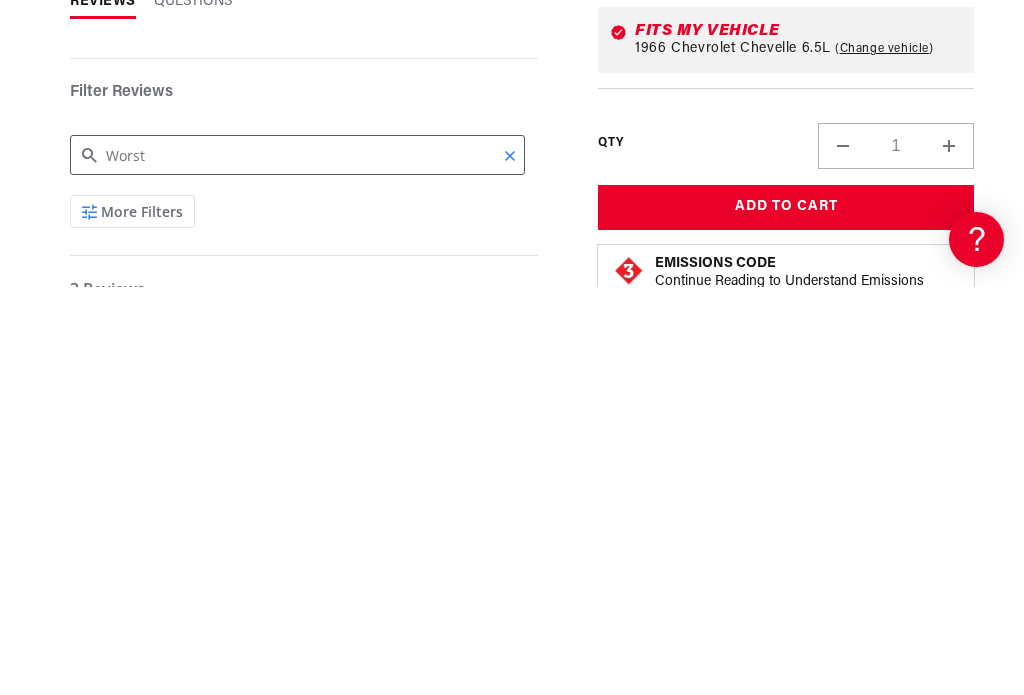 type on "Worst" 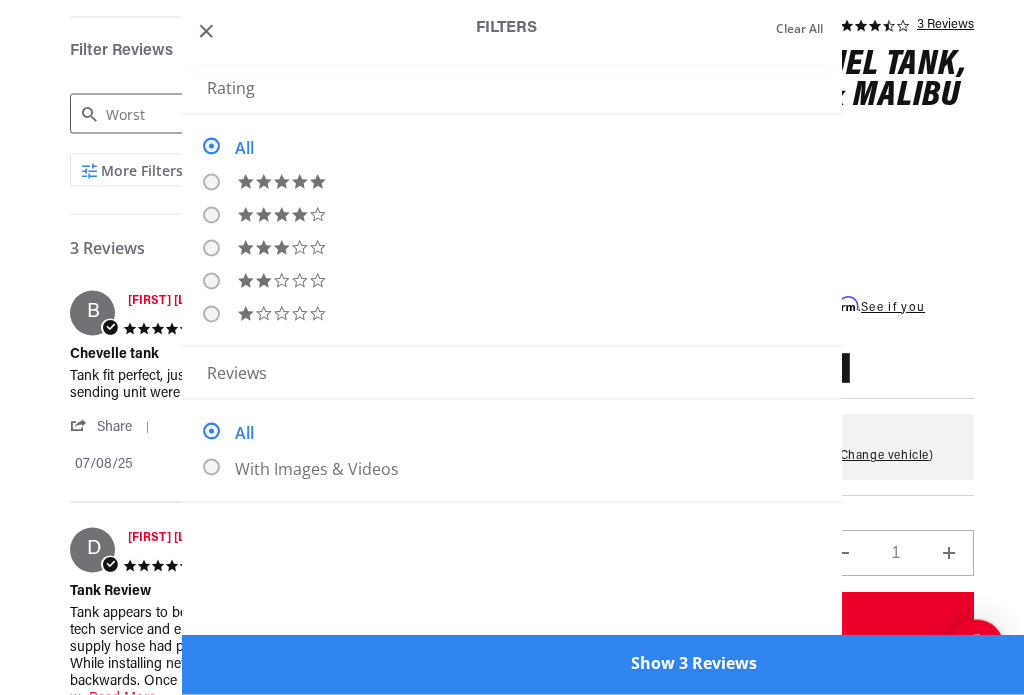 scroll, scrollTop: 2218, scrollLeft: 0, axis: vertical 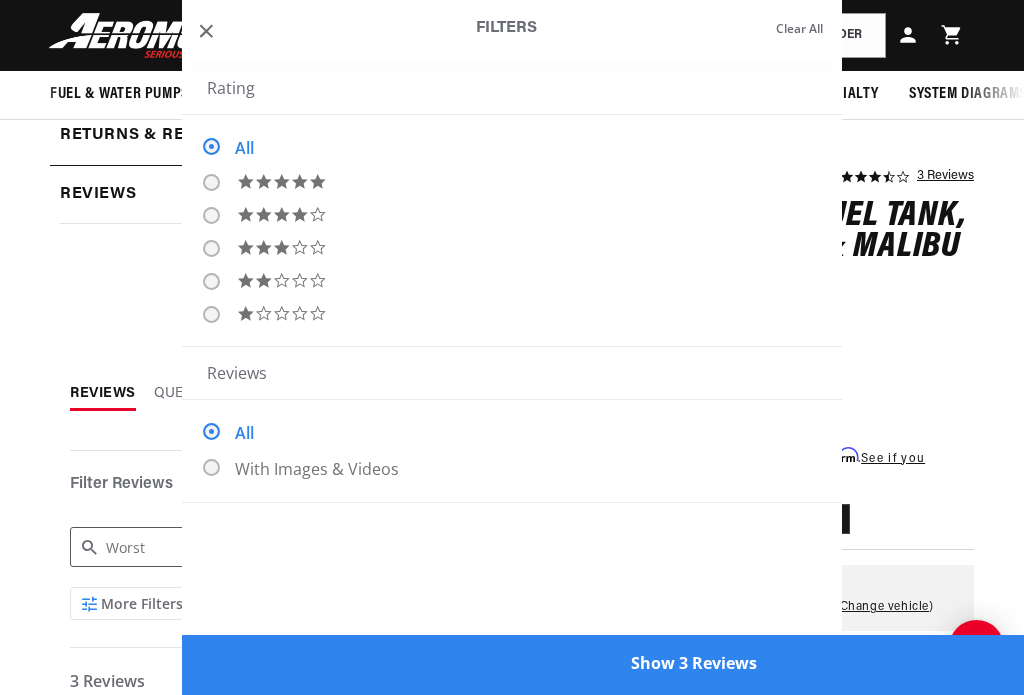 click on "With Images & Videos" at bounding box center (301, 469) 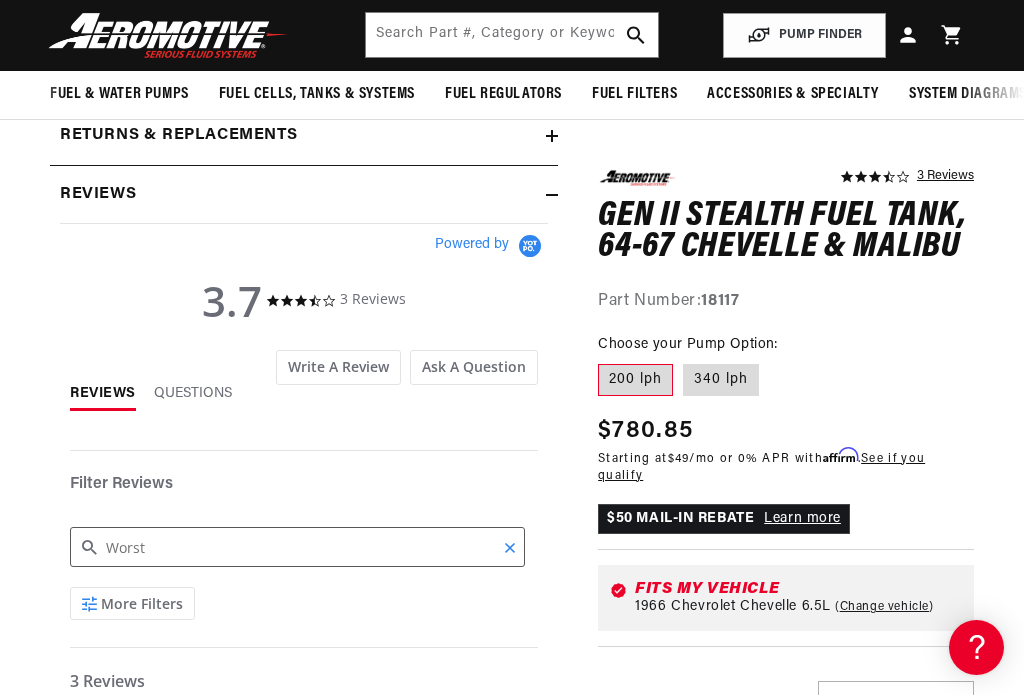 scroll, scrollTop: 0, scrollLeft: 0, axis: both 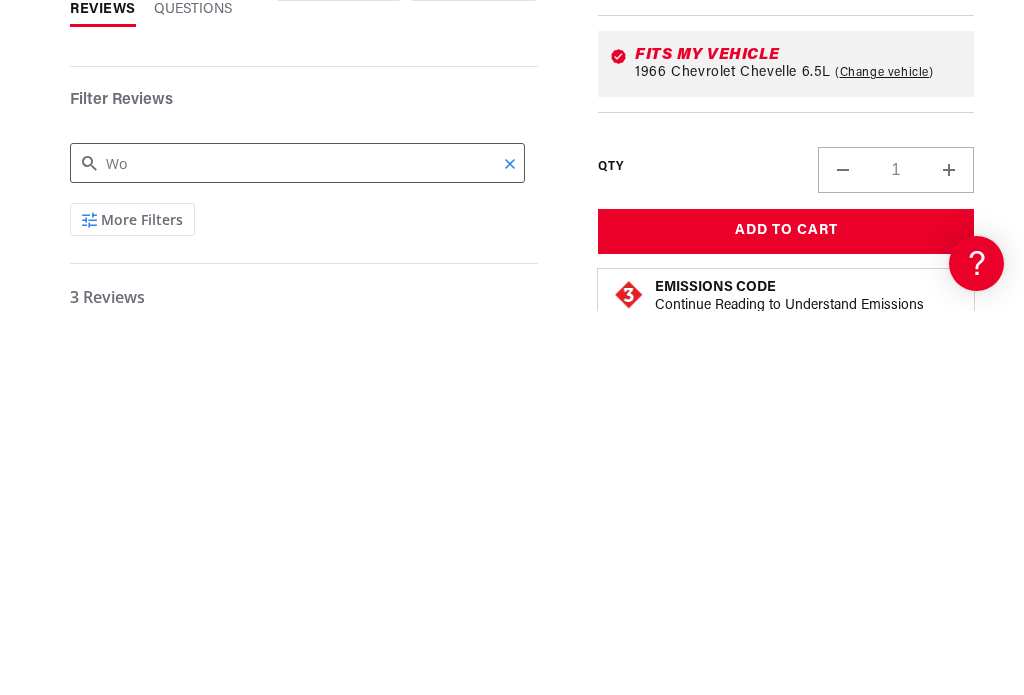 type on "W" 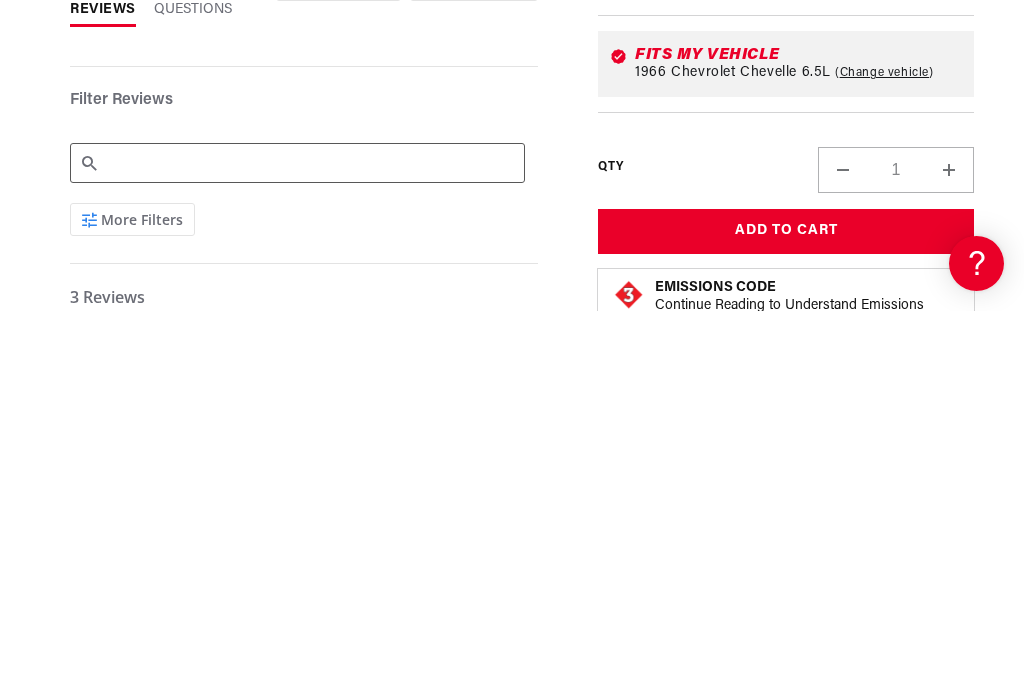 scroll, scrollTop: 0, scrollLeft: 791, axis: horizontal 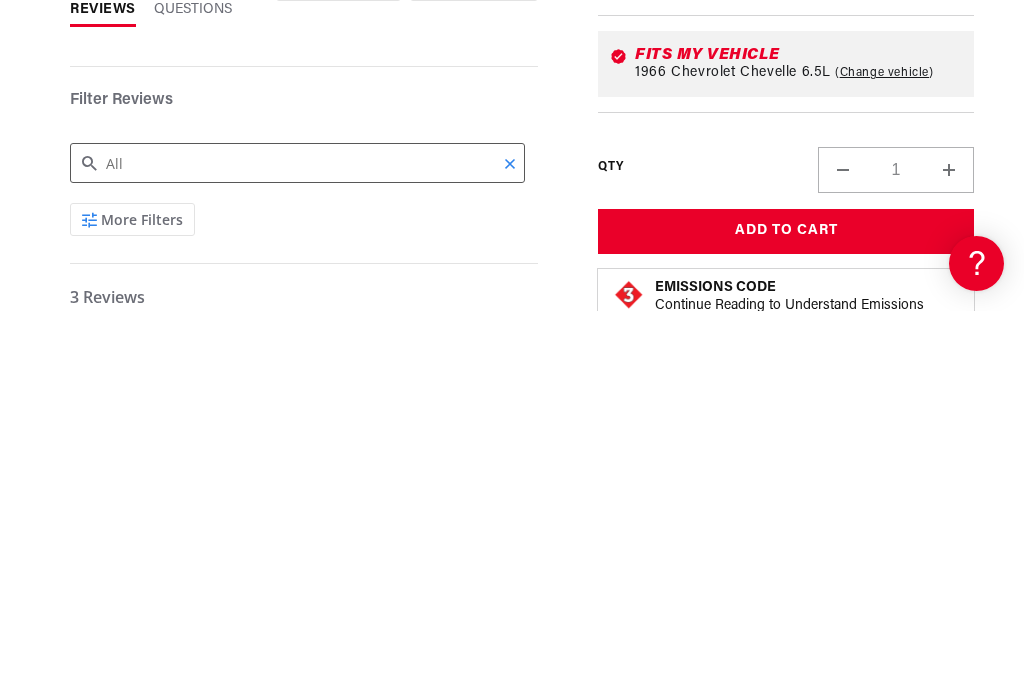 type on "All" 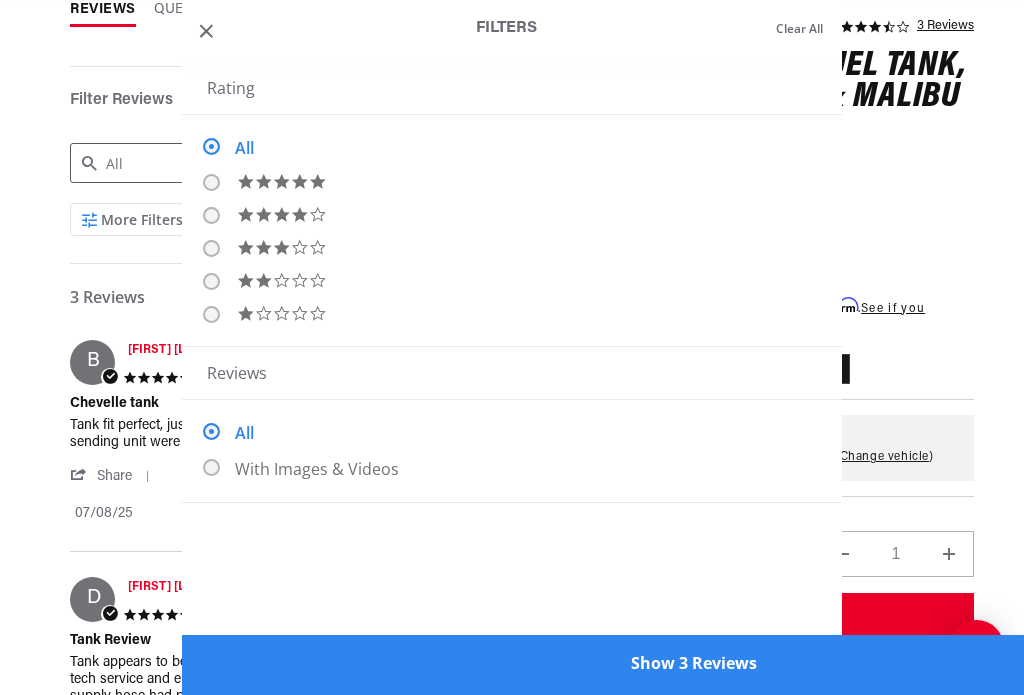 scroll, scrollTop: 0, scrollLeft: 791, axis: horizontal 